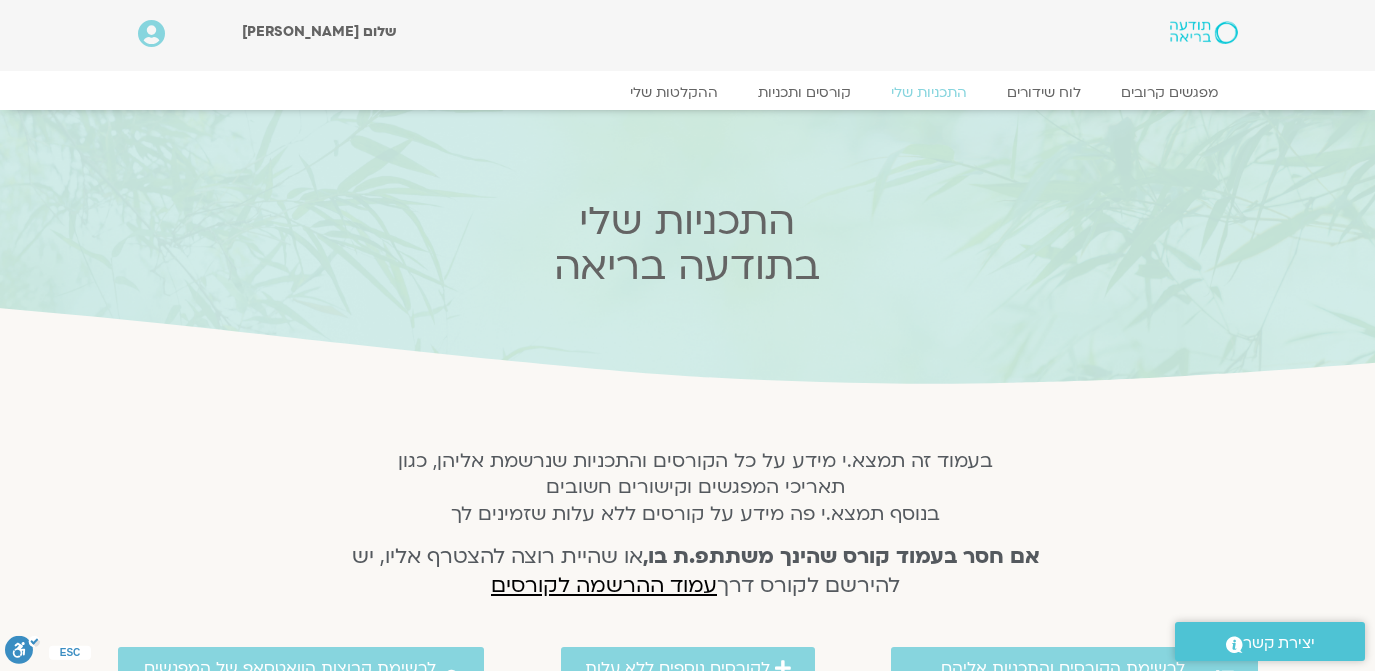 scroll, scrollTop: 0, scrollLeft: 0, axis: both 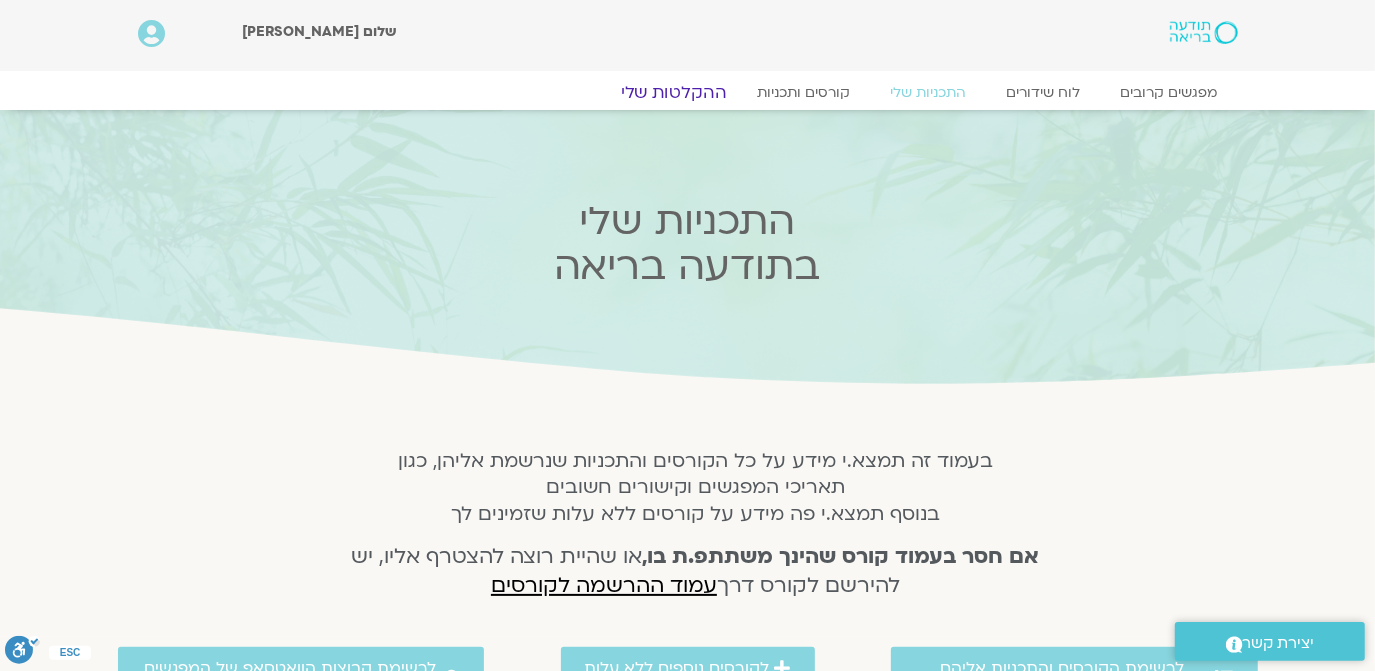 click on "ההקלטות שלי" 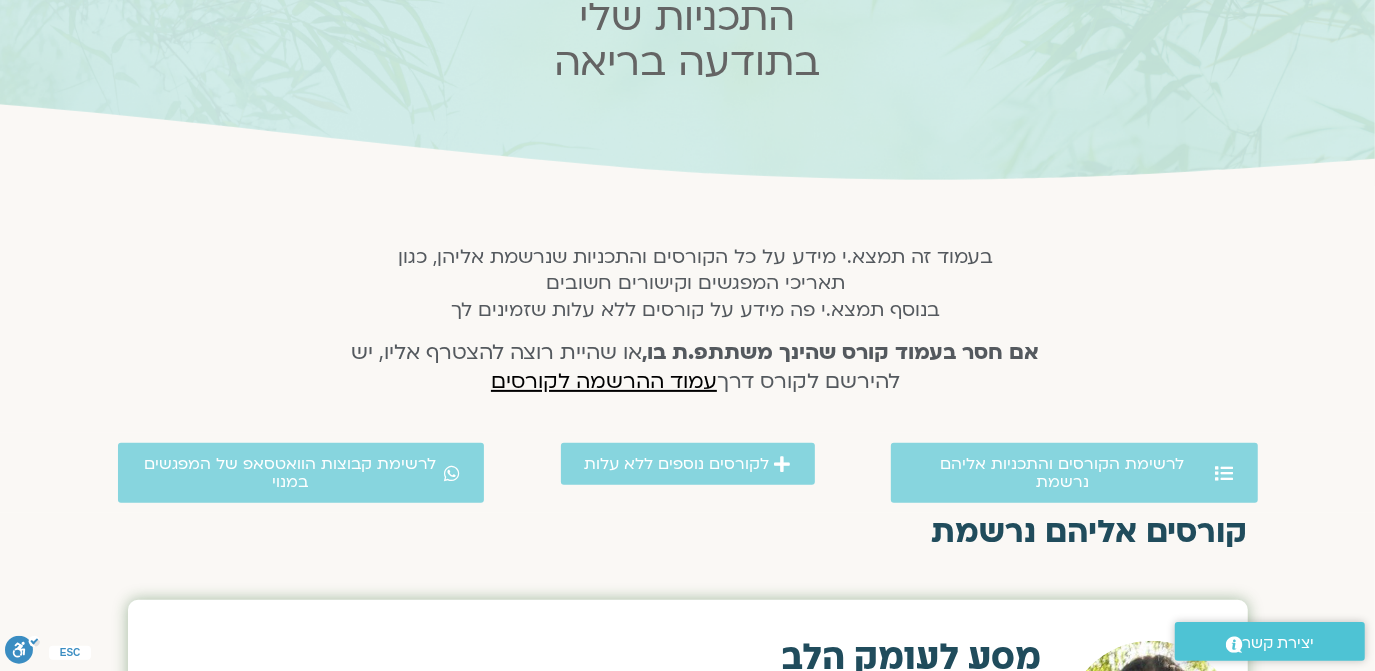 scroll, scrollTop: 242, scrollLeft: 0, axis: vertical 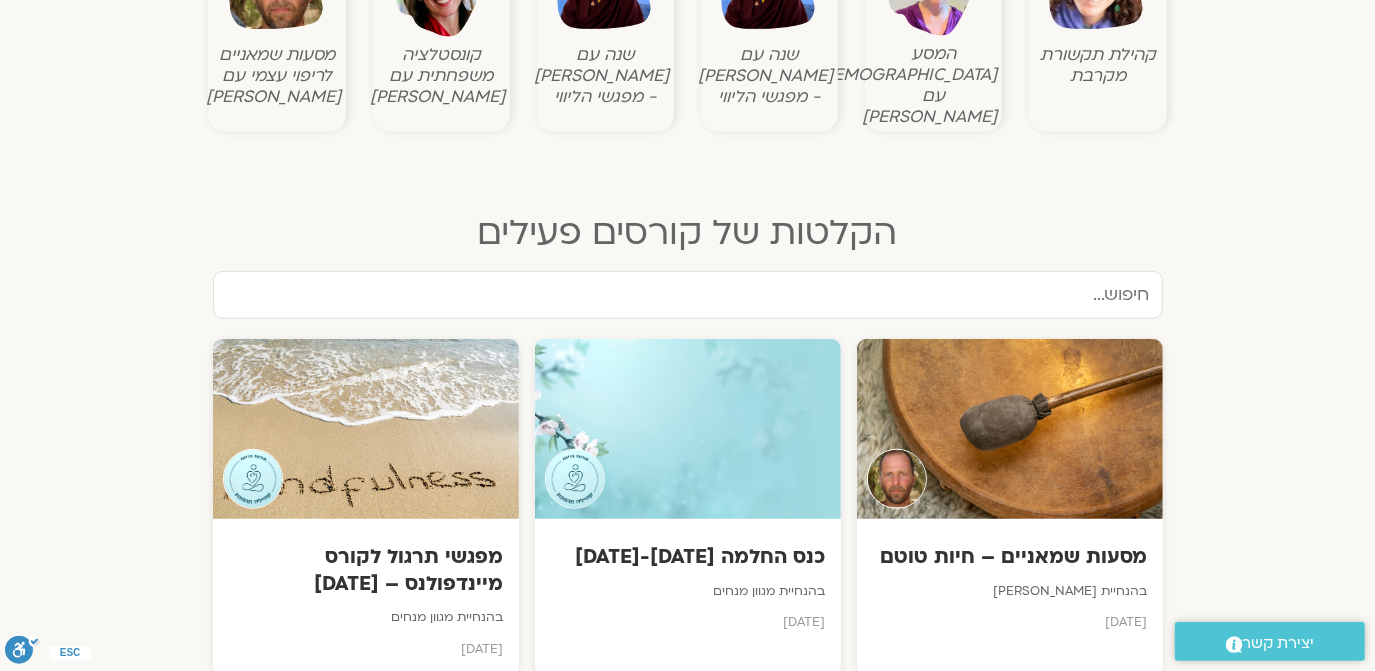 click at bounding box center (688, 295) 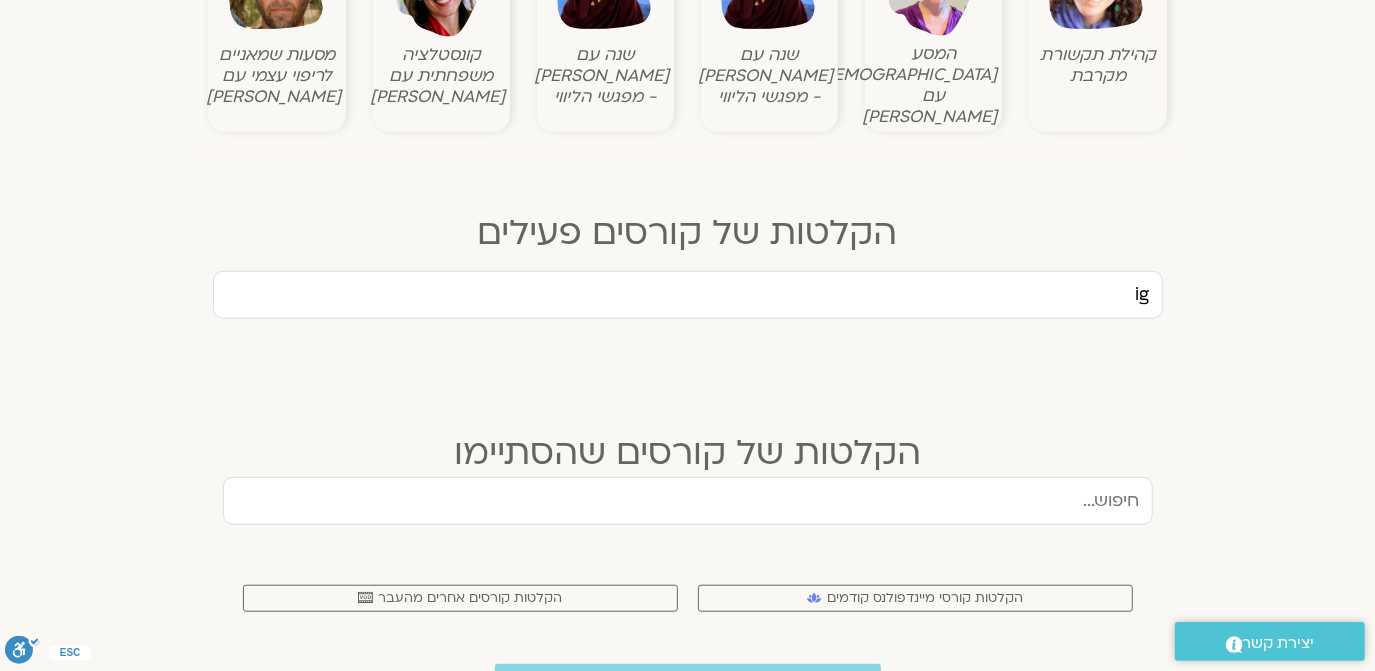 type on "i" 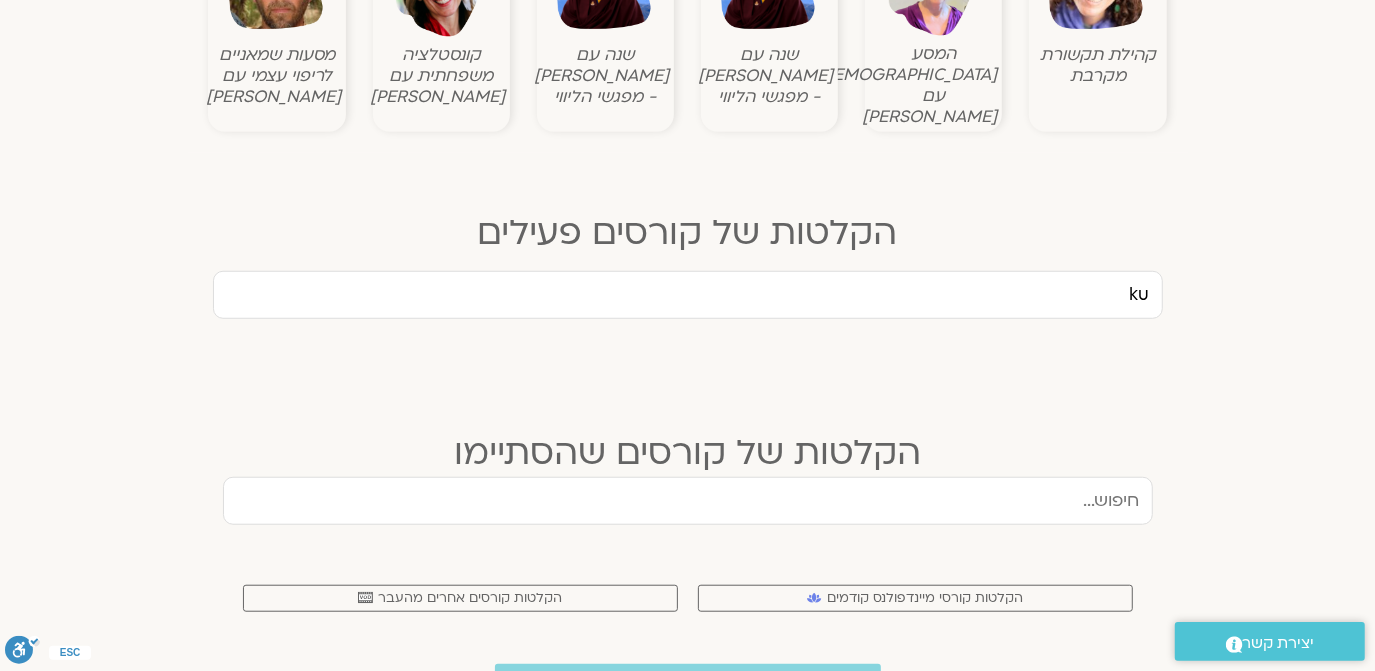 type on "k" 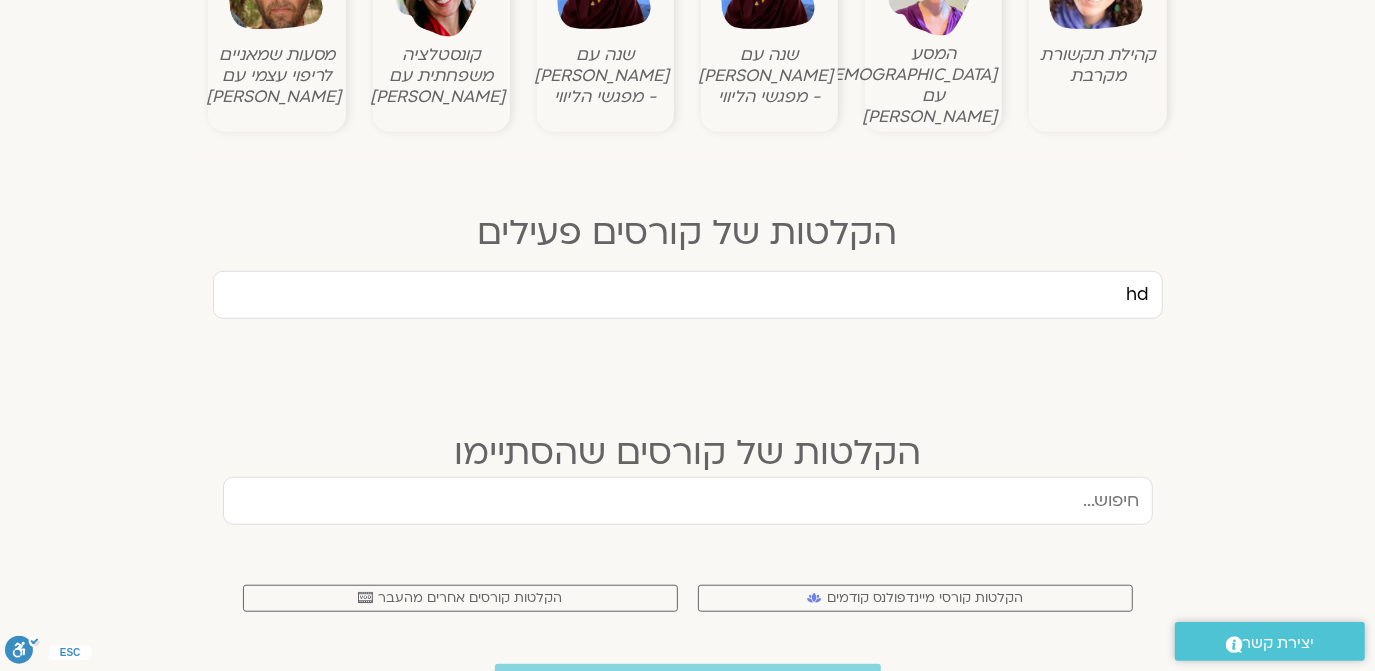 type on "h" 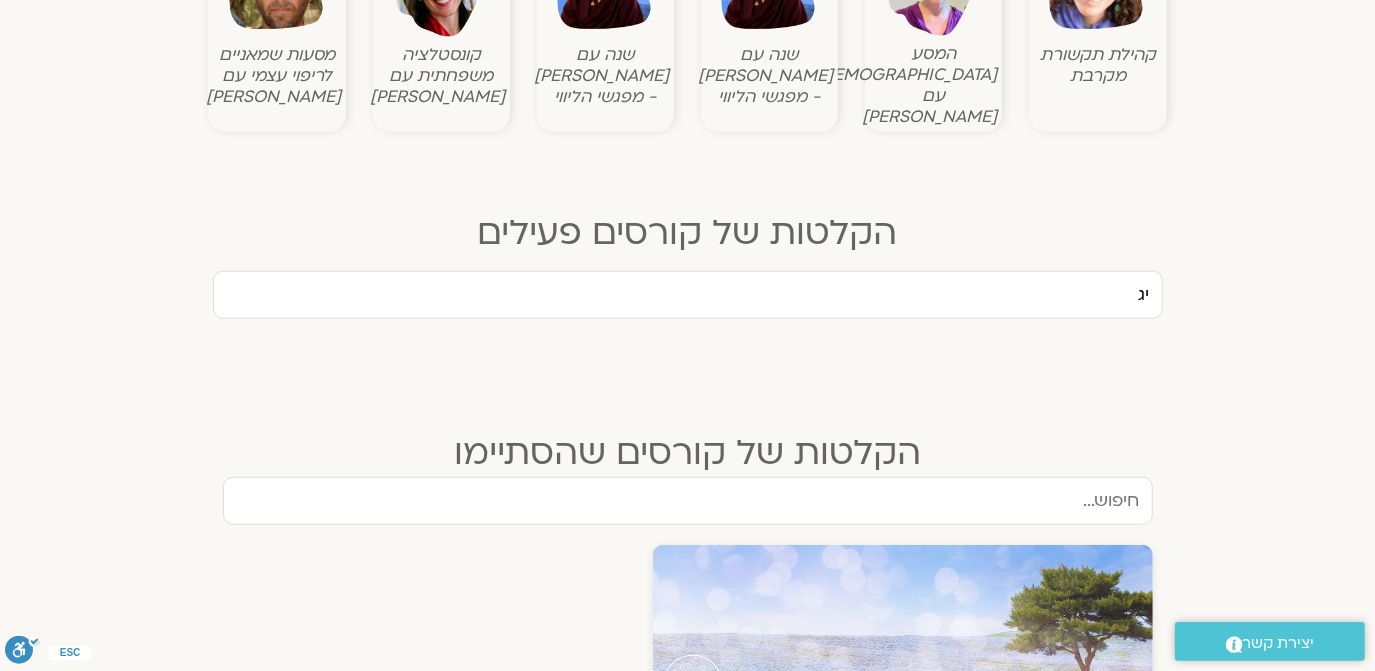 type on "י" 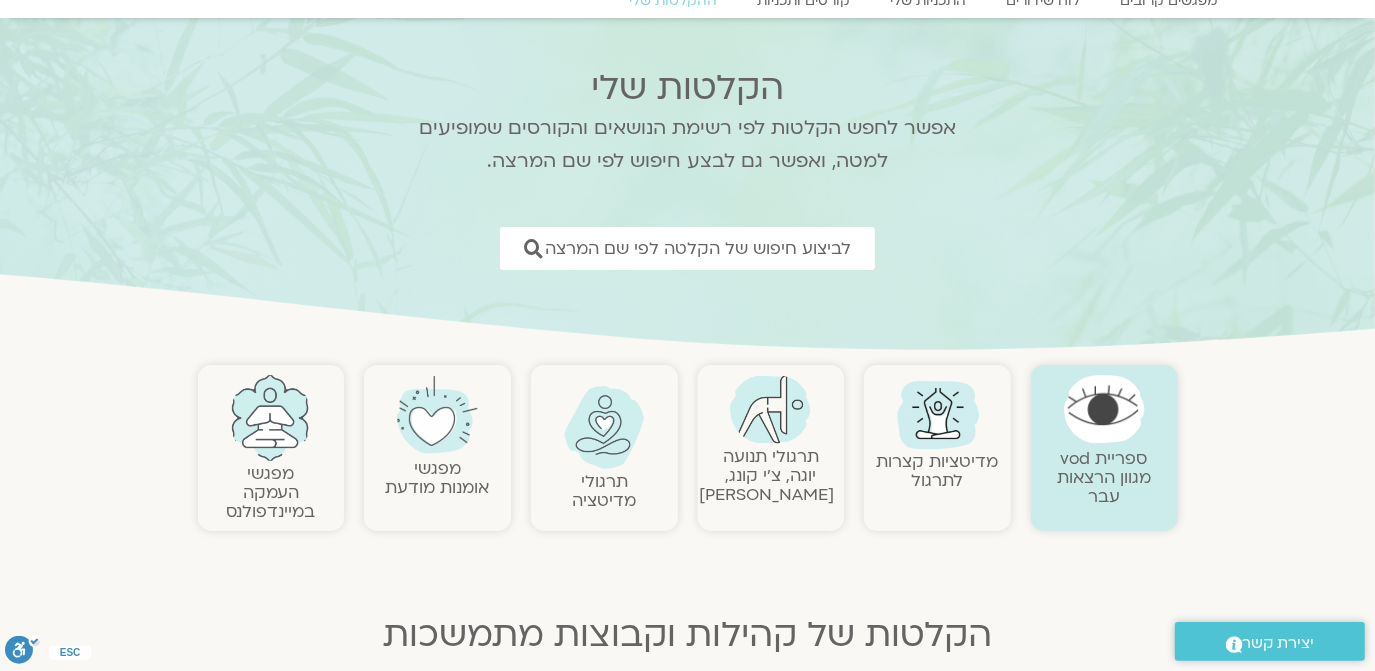 scroll, scrollTop: 88, scrollLeft: 0, axis: vertical 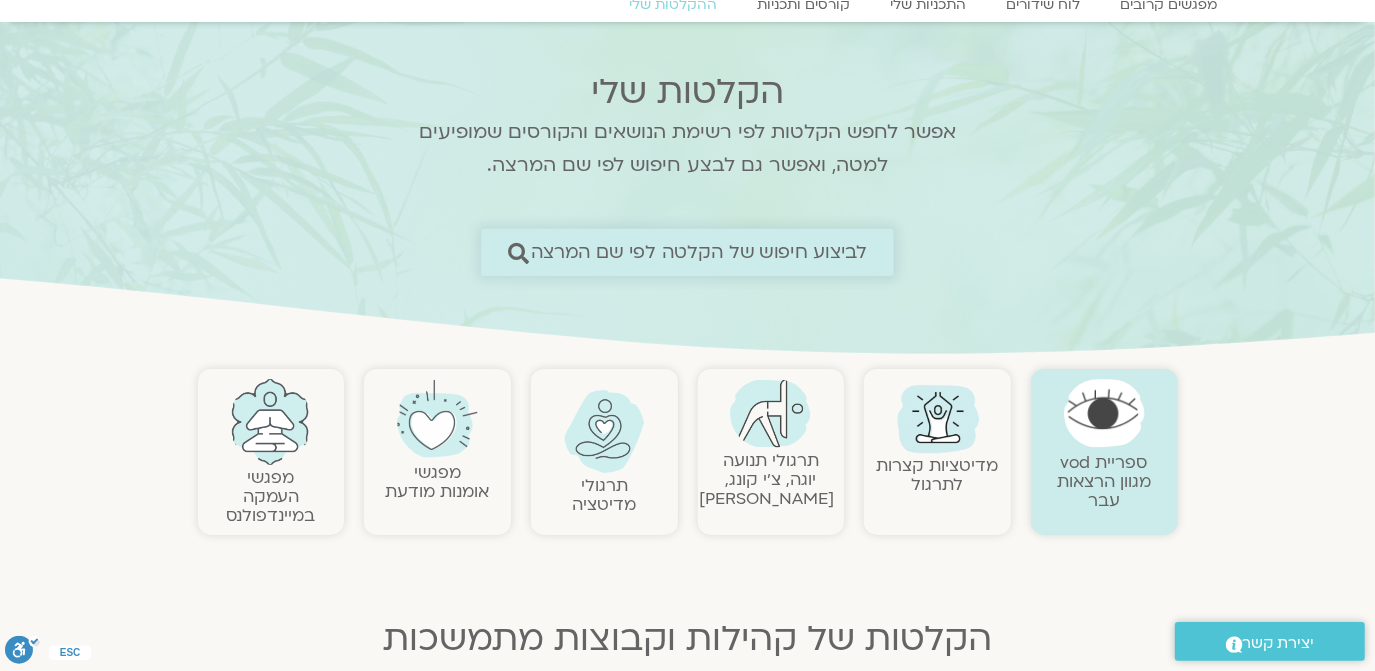 type 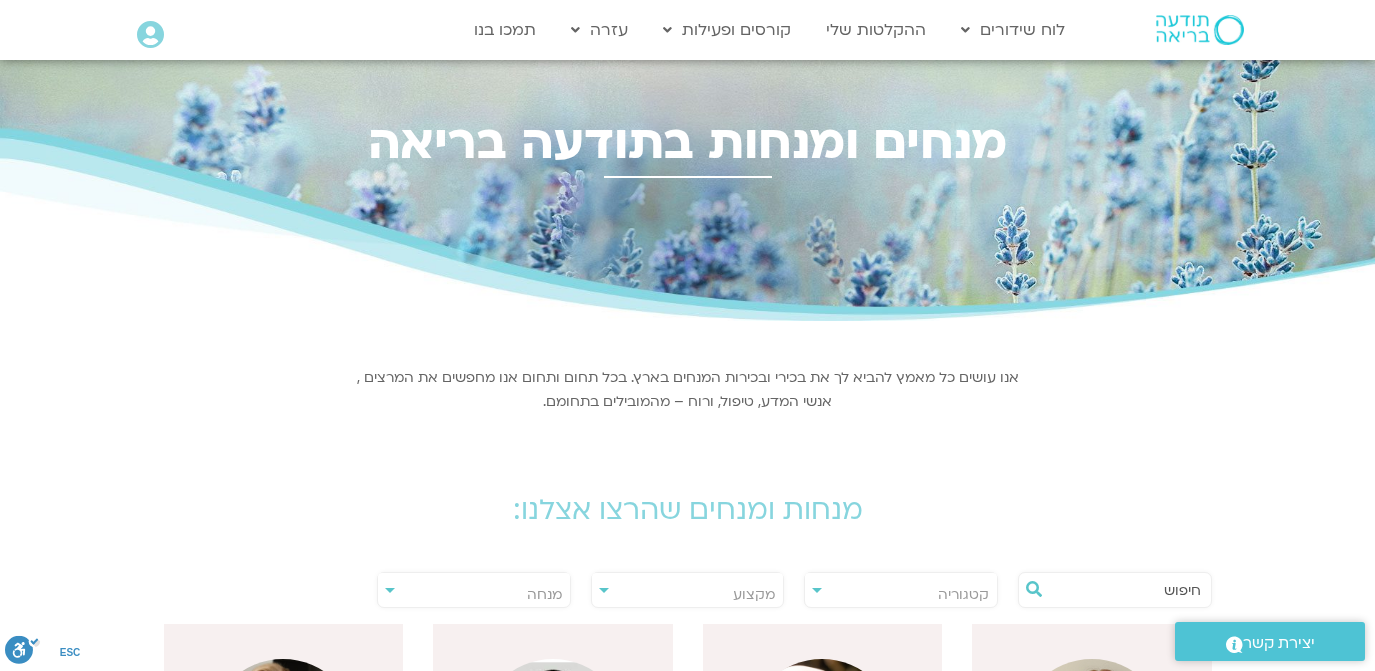 scroll, scrollTop: 0, scrollLeft: 0, axis: both 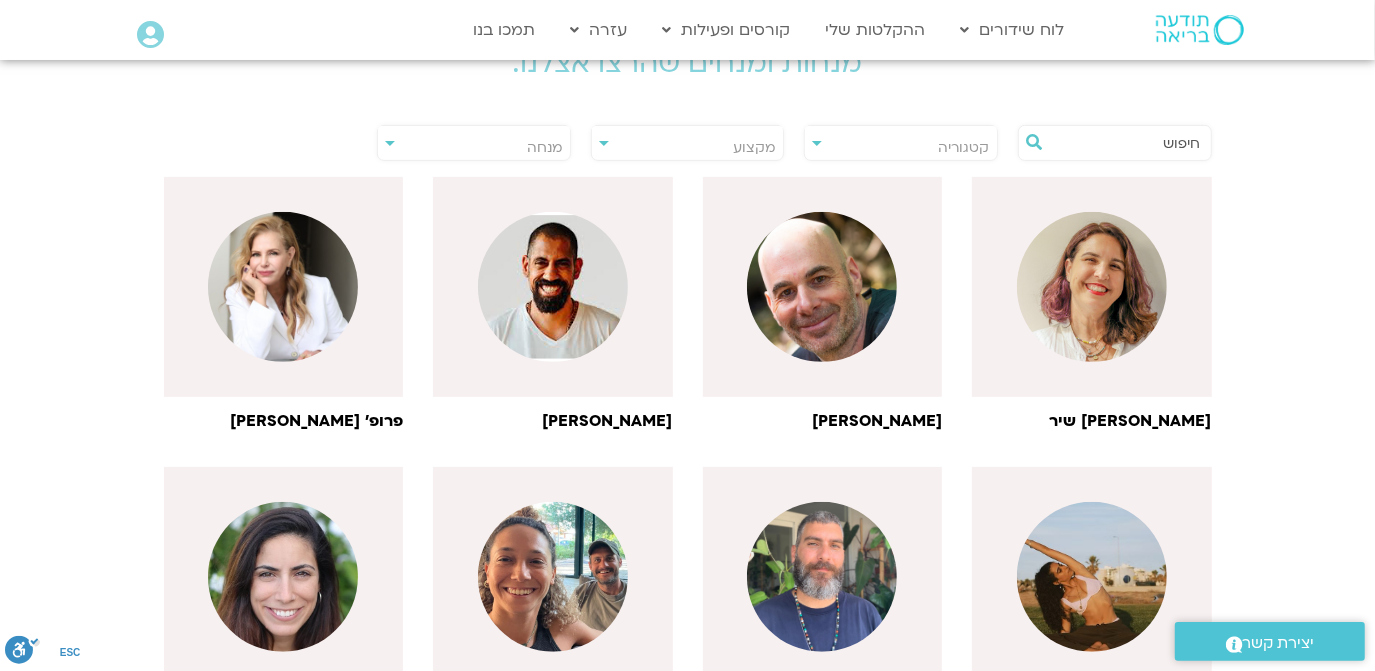 click at bounding box center (1125, 143) 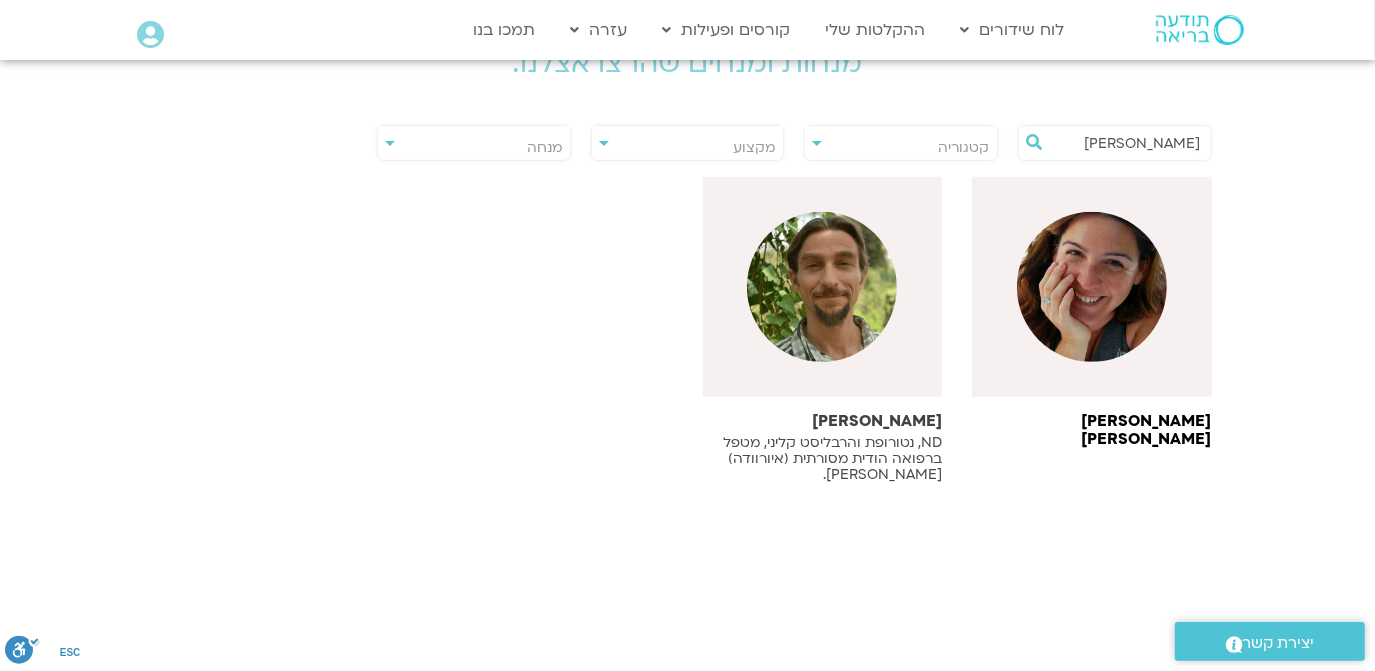 type on "יגאל" 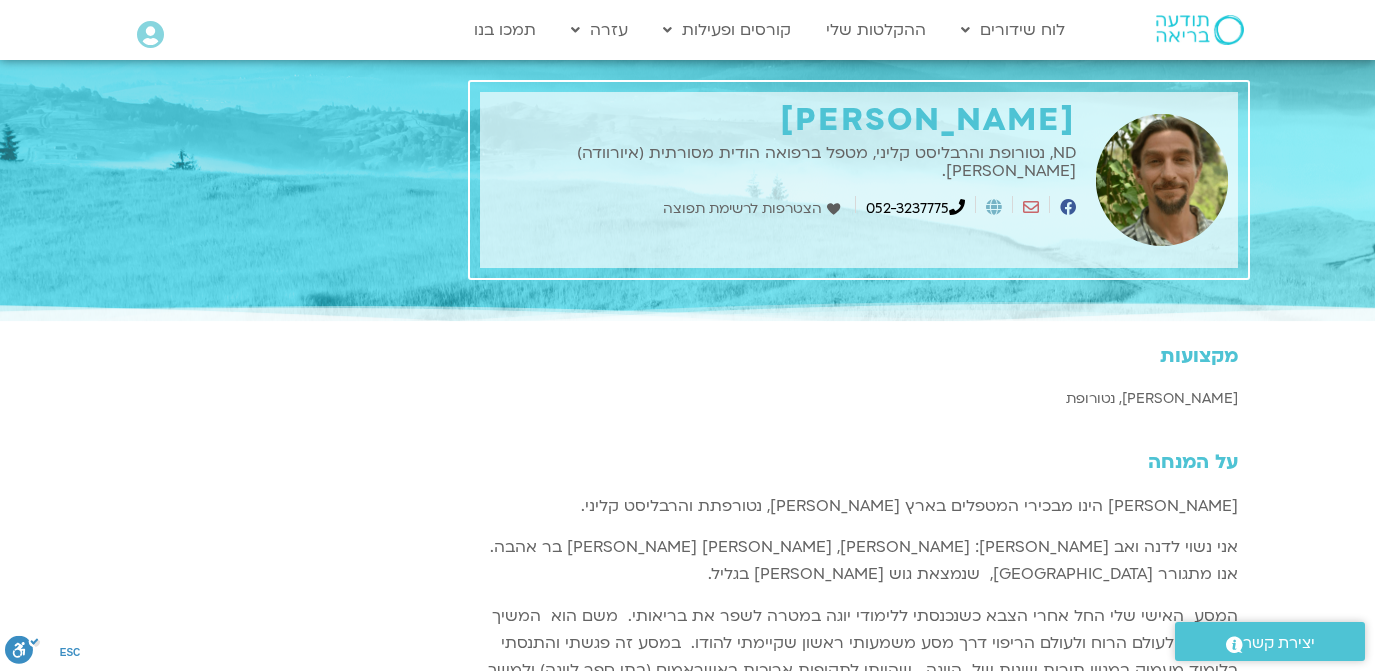 scroll, scrollTop: 0, scrollLeft: 0, axis: both 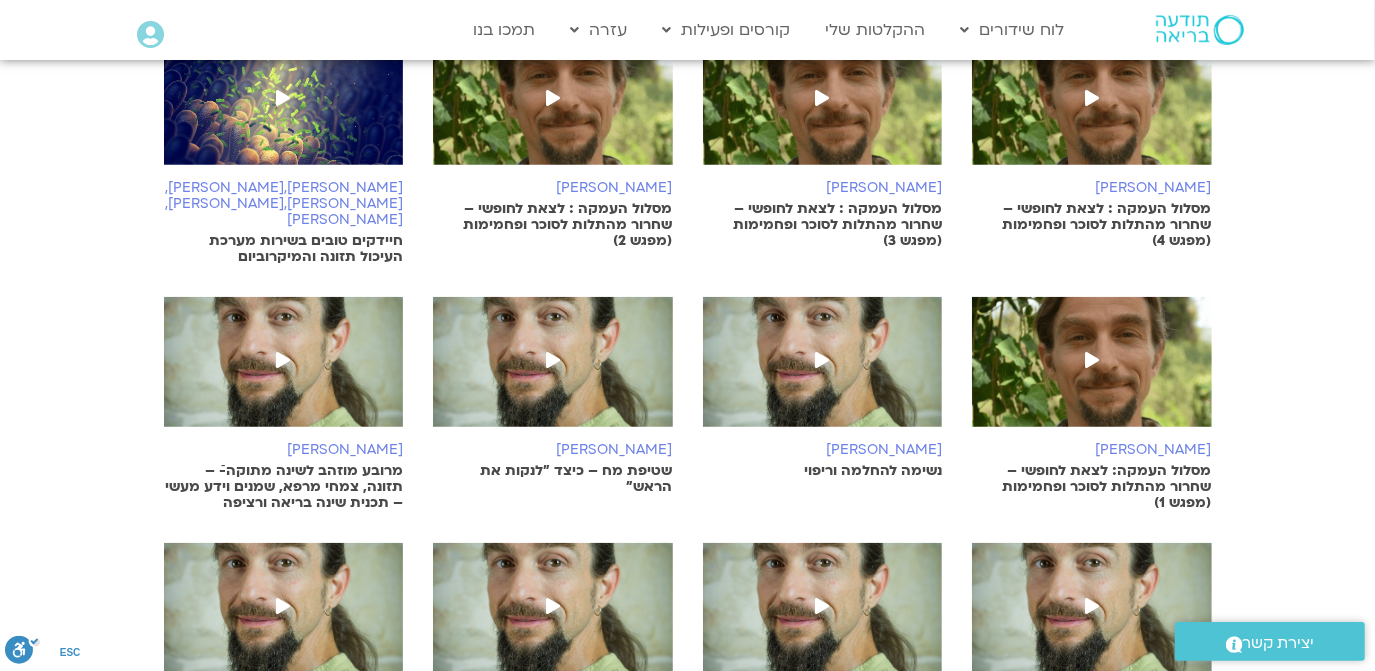 click at bounding box center (823, 372) 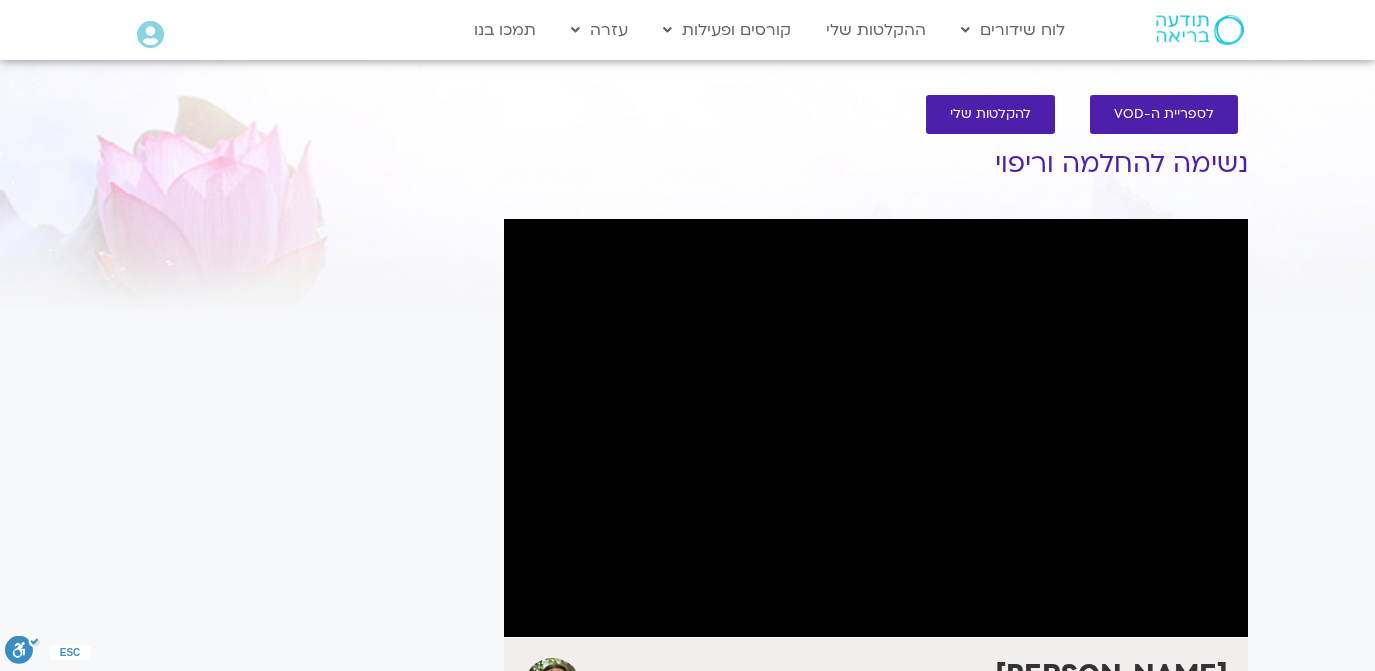 scroll, scrollTop: 0, scrollLeft: 0, axis: both 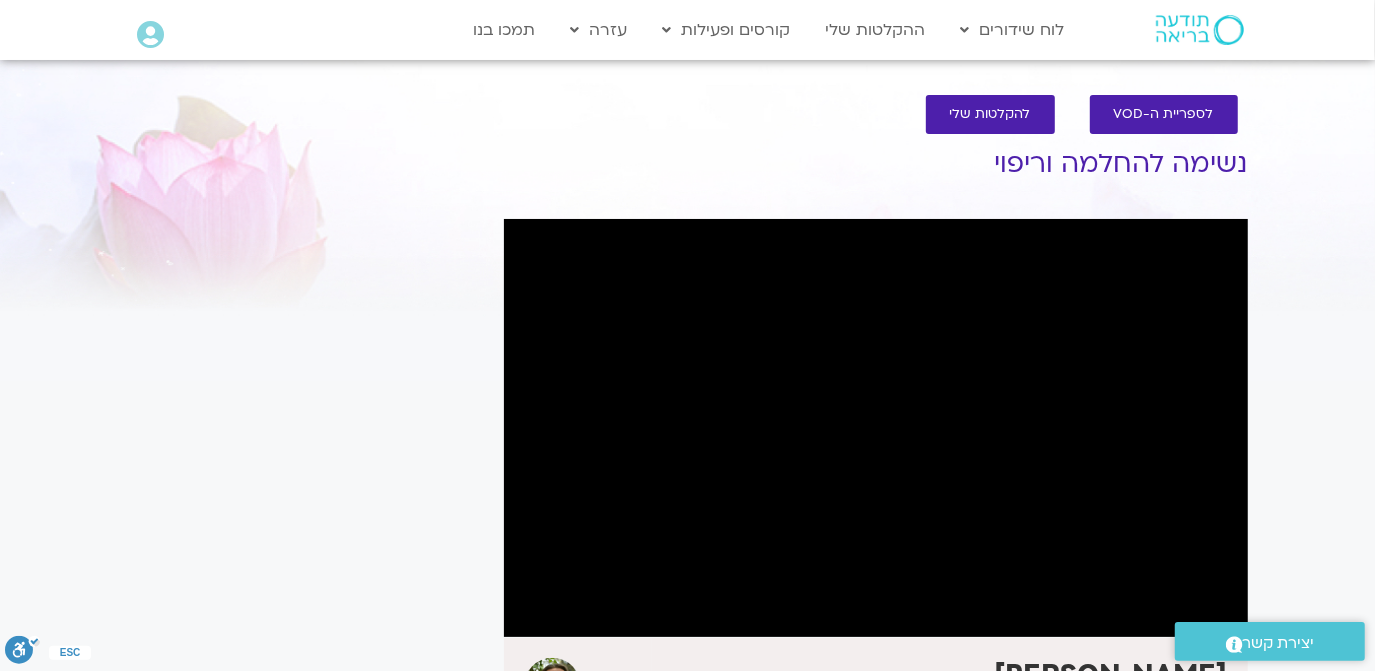 drag, startPoint x: 944, startPoint y: 363, endPoint x: 415, endPoint y: 388, distance: 529.5904 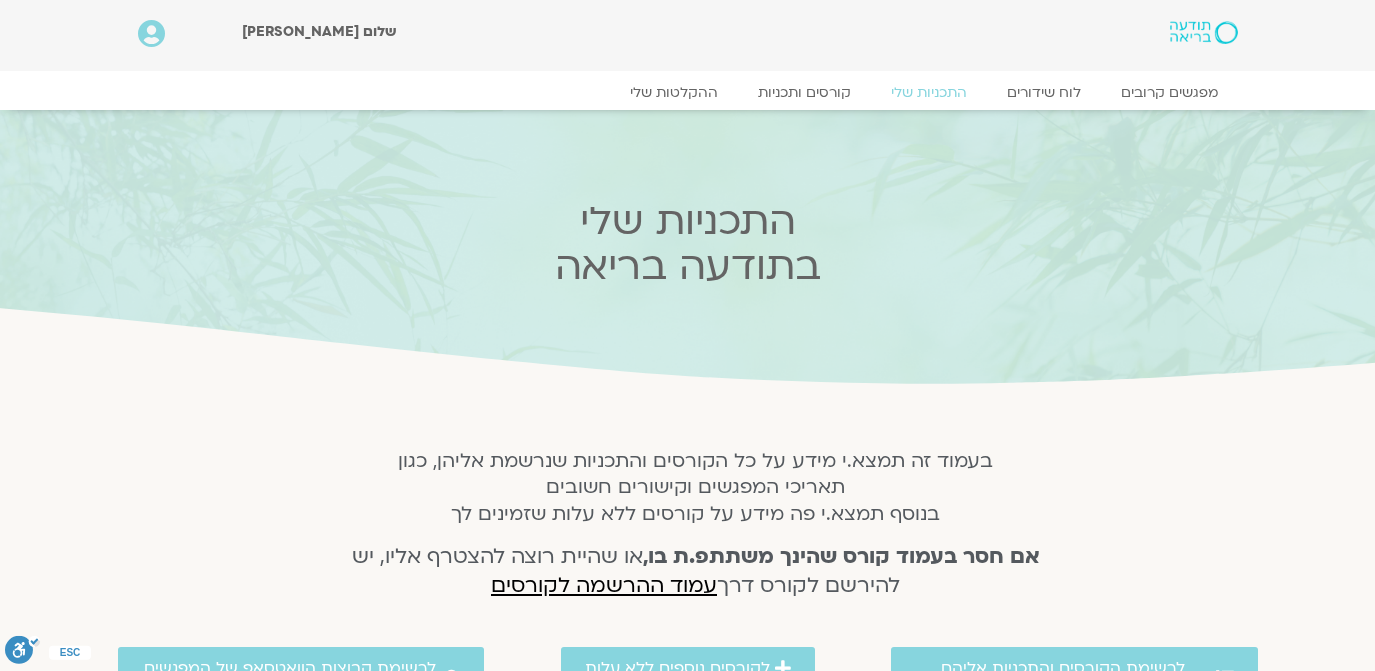 scroll, scrollTop: 0, scrollLeft: 0, axis: both 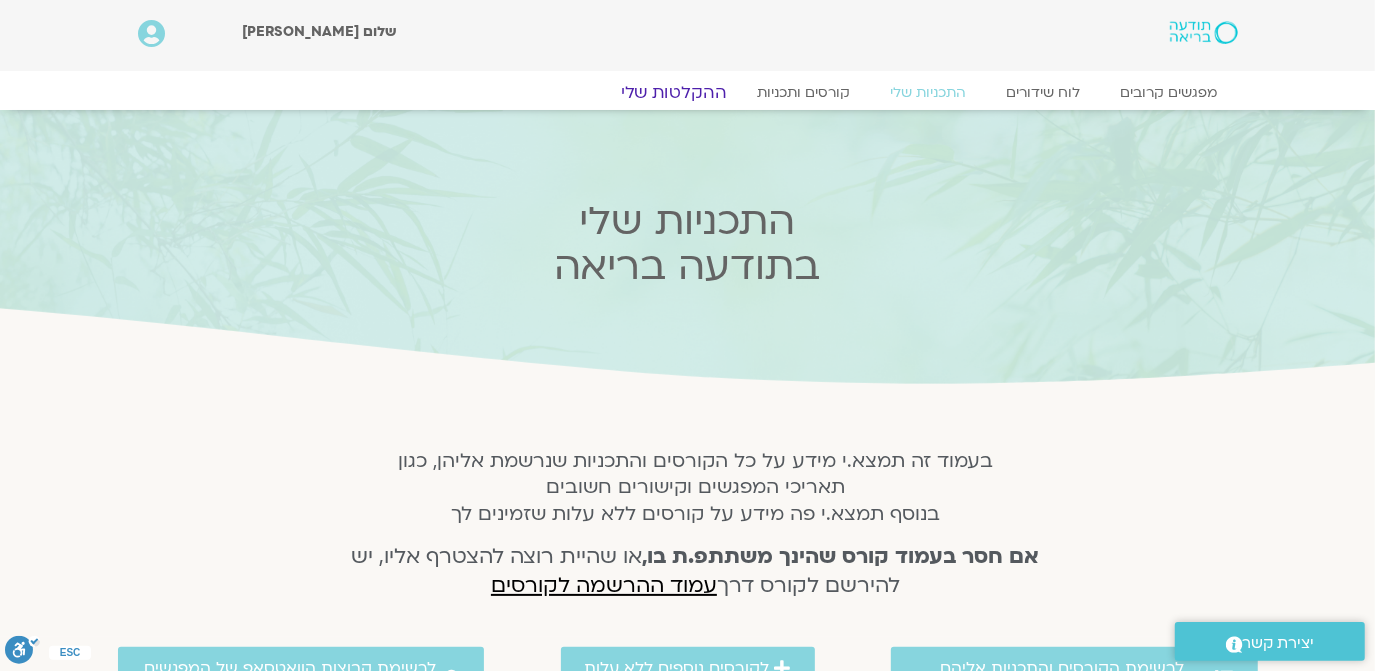 click on "ההקלטות שלי" 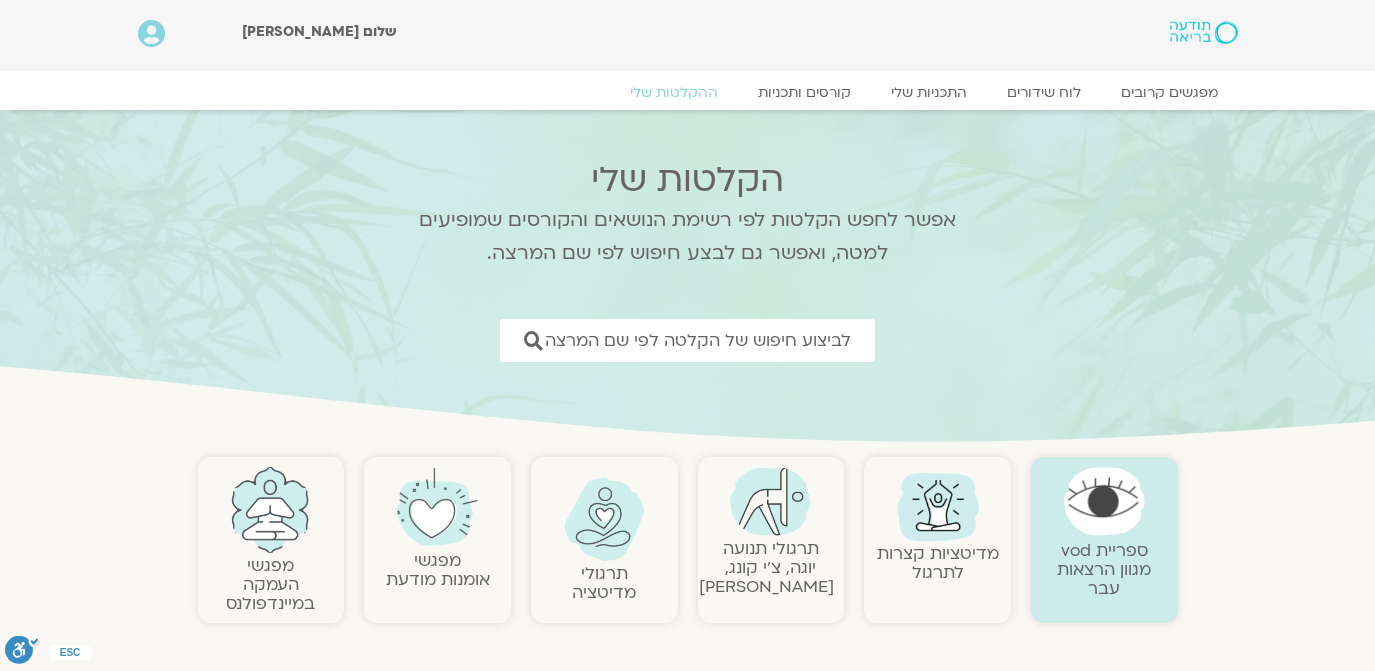 scroll, scrollTop: 0, scrollLeft: 0, axis: both 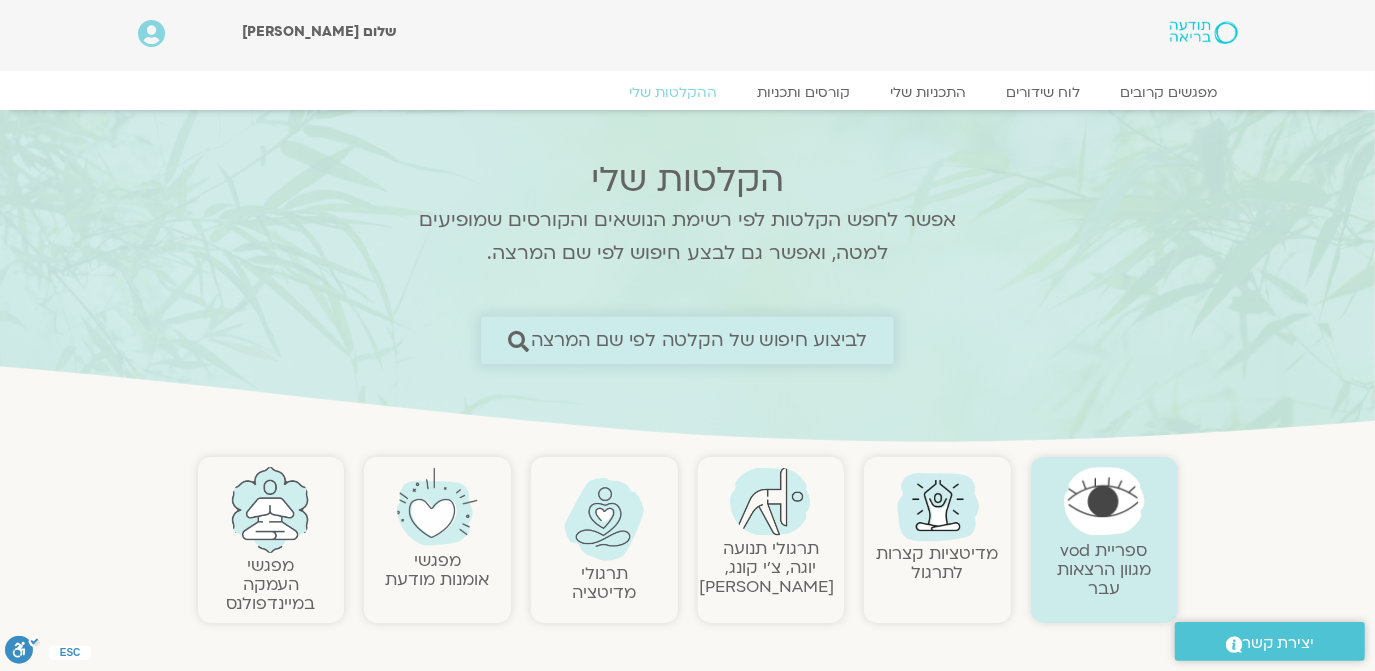 click on "לביצוע חיפוש של הקלטה לפי שם המרצה" at bounding box center (698, 340) 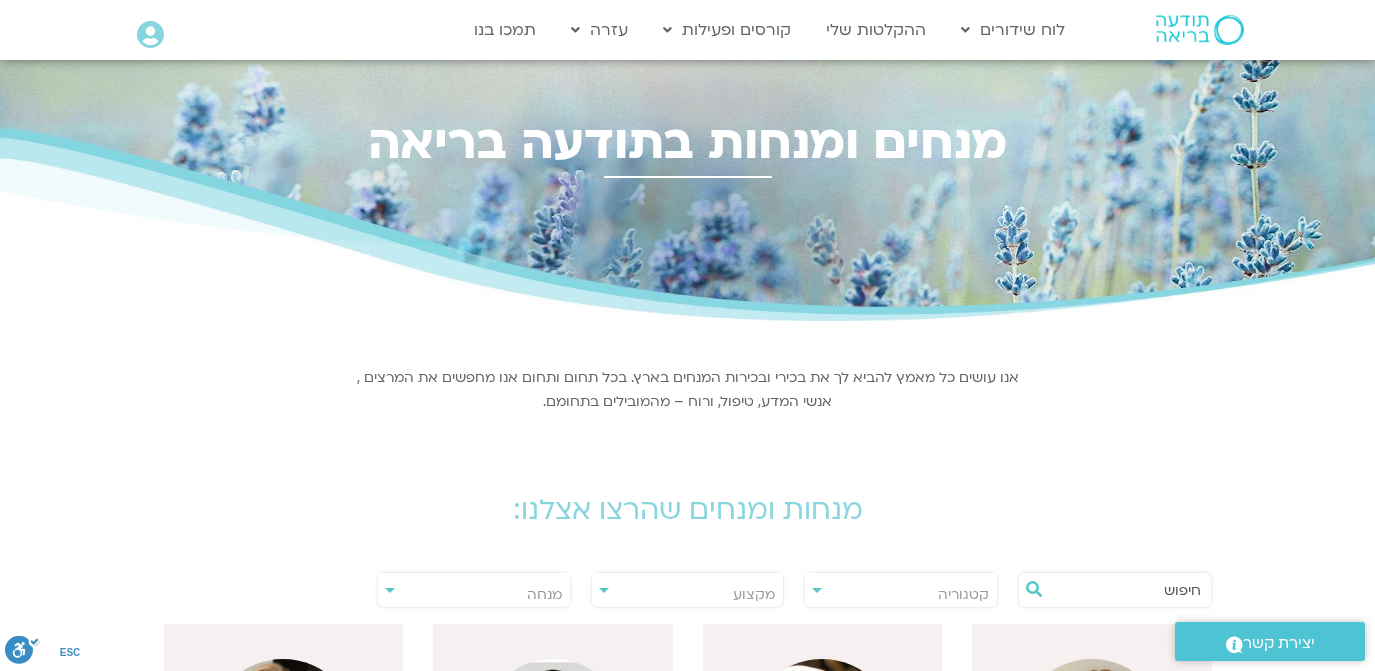 scroll, scrollTop: 0, scrollLeft: 0, axis: both 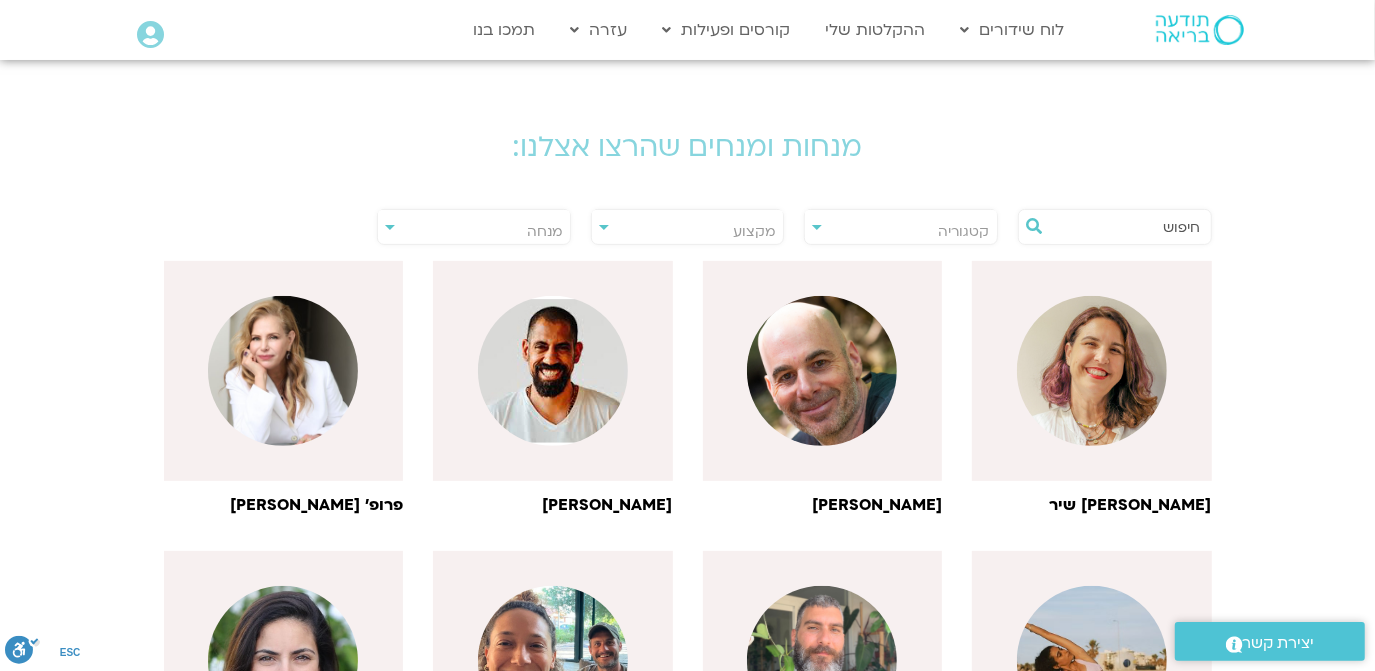 click at bounding box center (1125, 227) 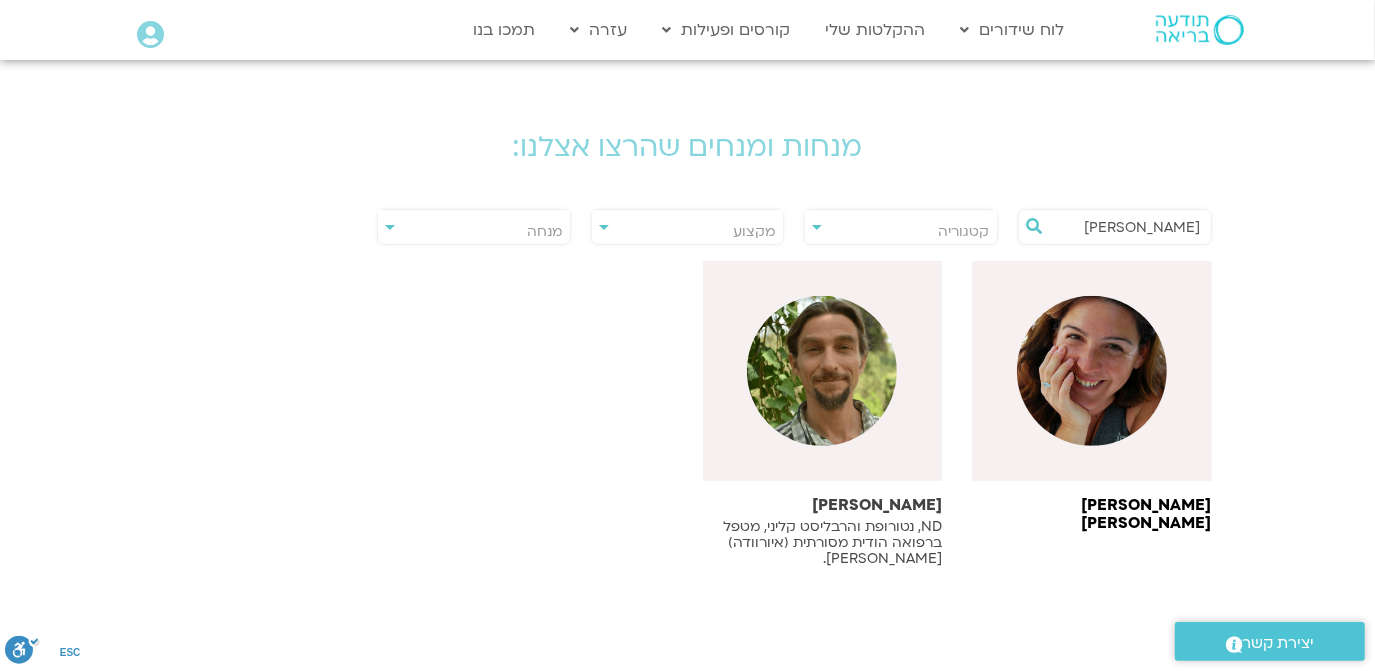 type on "יגאל" 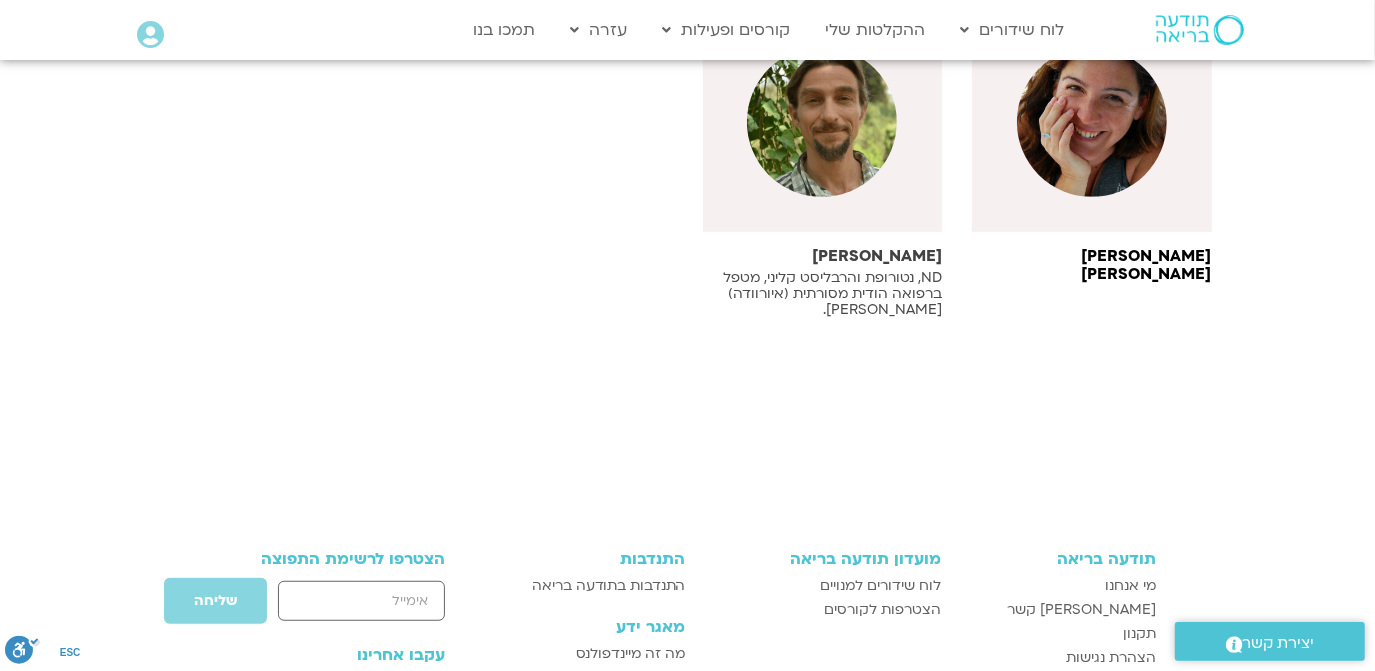 scroll, scrollTop: 605, scrollLeft: 0, axis: vertical 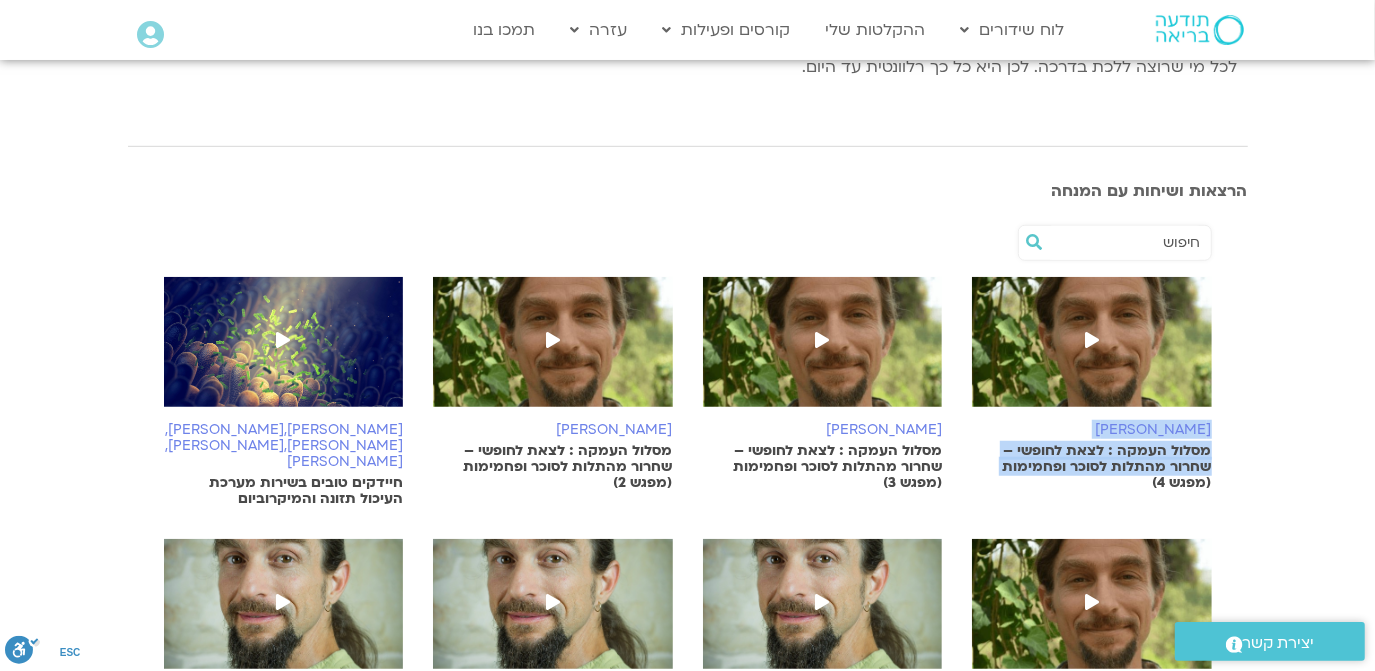 drag, startPoint x: 1293, startPoint y: 408, endPoint x: 1218, endPoint y: 446, distance: 84.07735 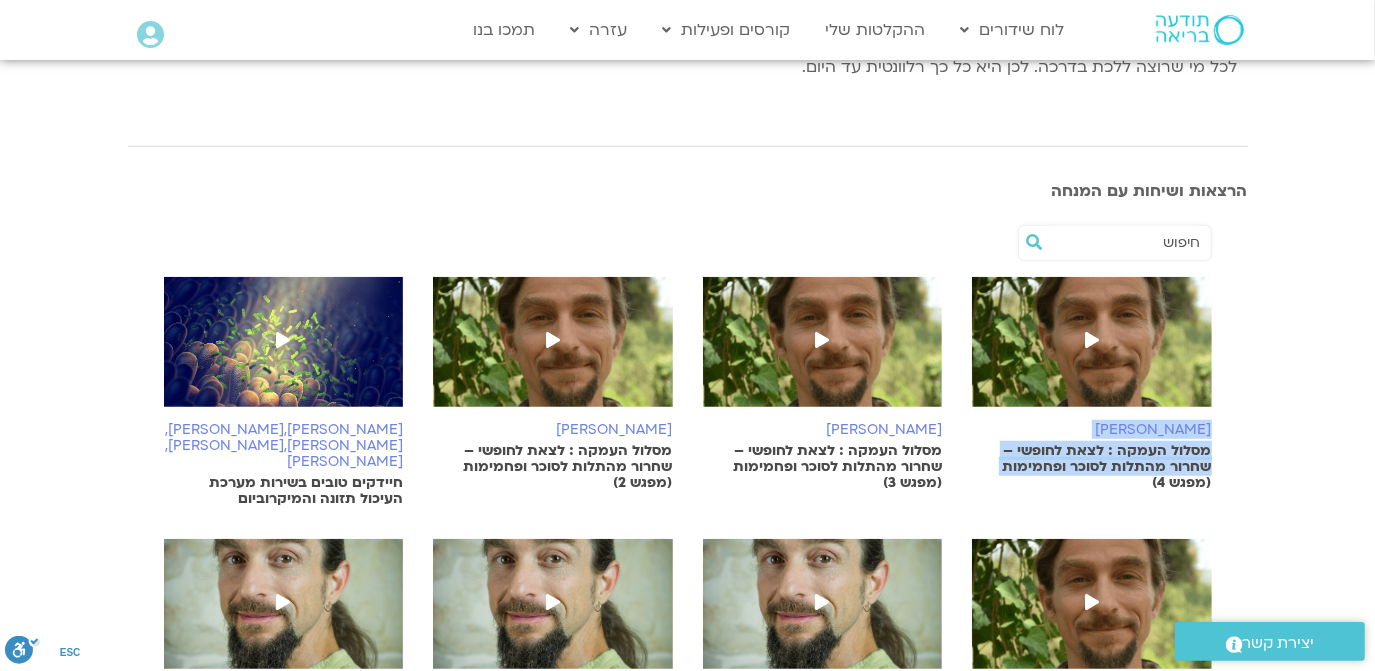 click on "יגאל קוטין
מסלול העמקה : לצאת לחופשי – שחרור מהתלות לסוכר ופחמימות (מפגש 4)
יגאל קוטין
מסלול העמקה : לצאת לחופשי – שחרור מהתלות לסוכר ופחמימות (מפגש 3)" at bounding box center [688, 732] 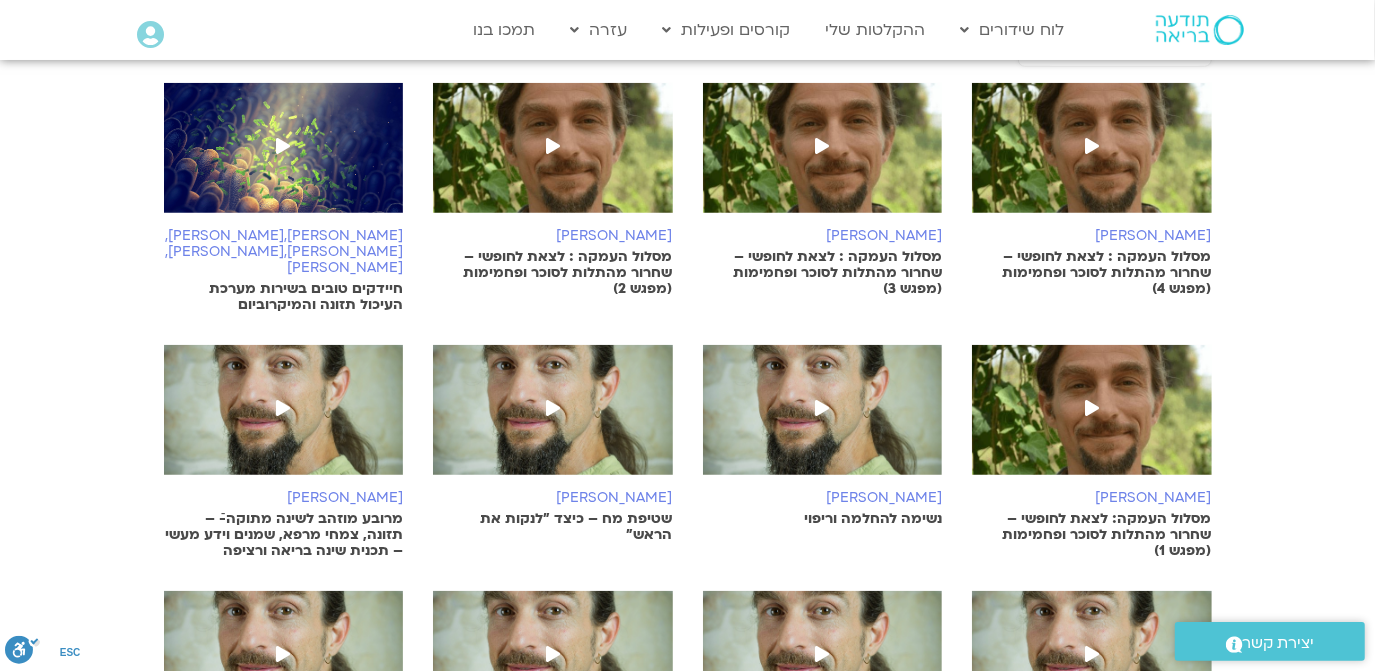 scroll, scrollTop: 1090, scrollLeft: 0, axis: vertical 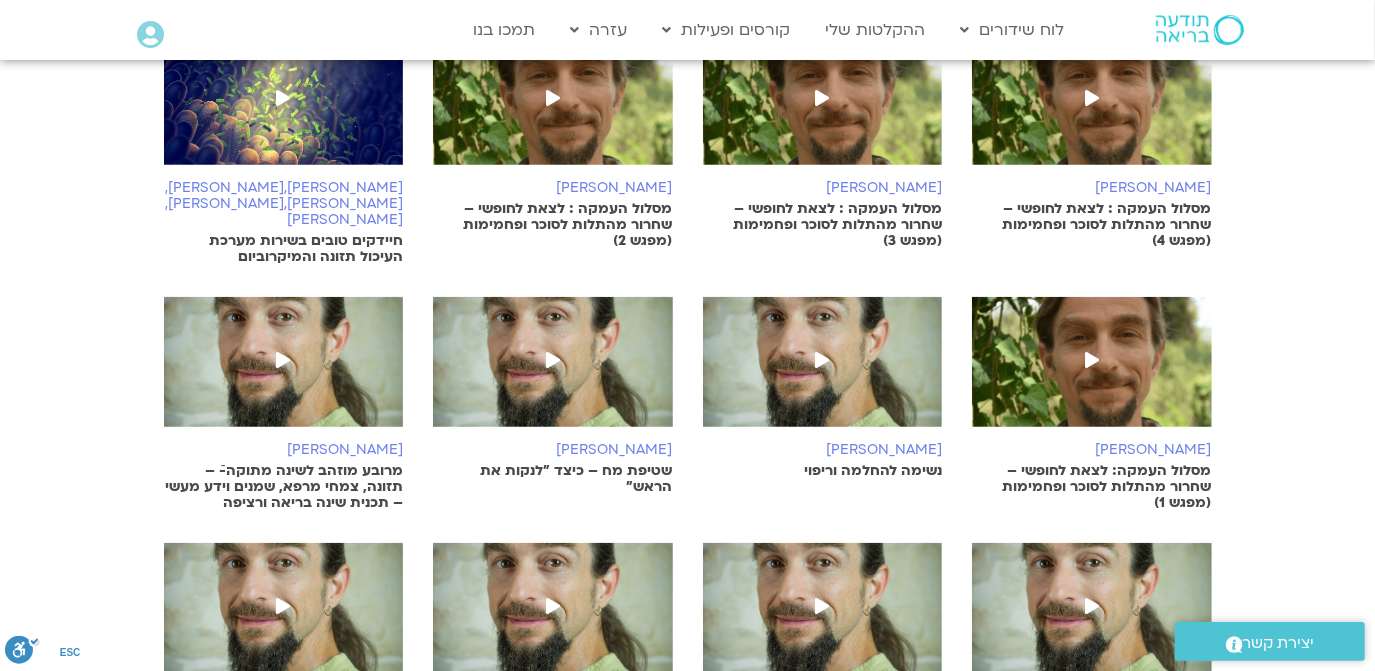 click at bounding box center (823, 372) 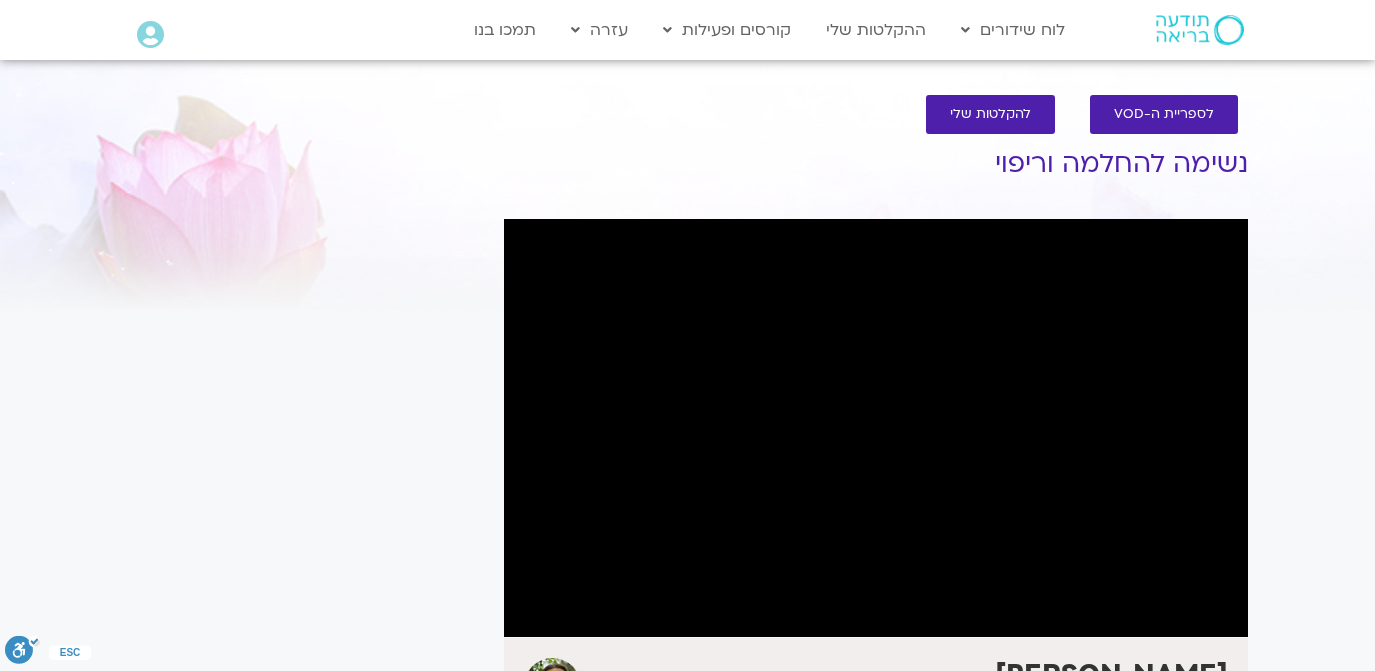 scroll, scrollTop: 0, scrollLeft: 0, axis: both 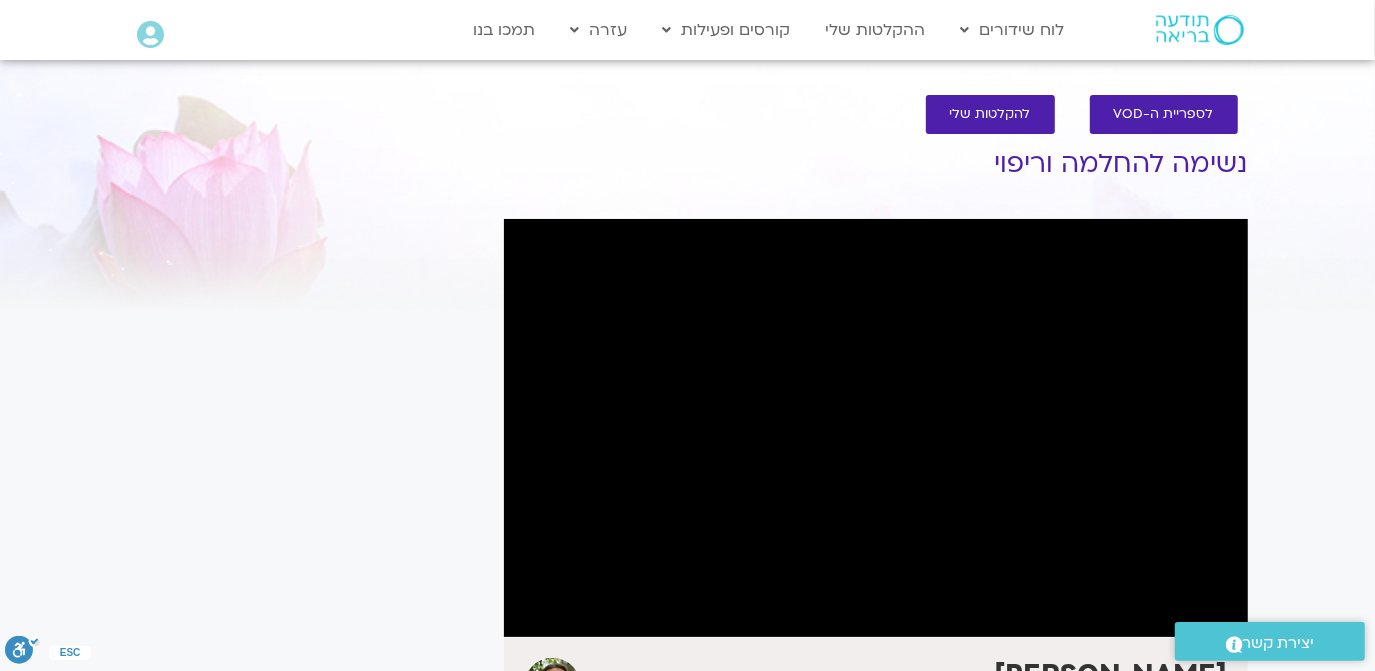 drag, startPoint x: 485, startPoint y: 628, endPoint x: 464, endPoint y: 638, distance: 23.259407 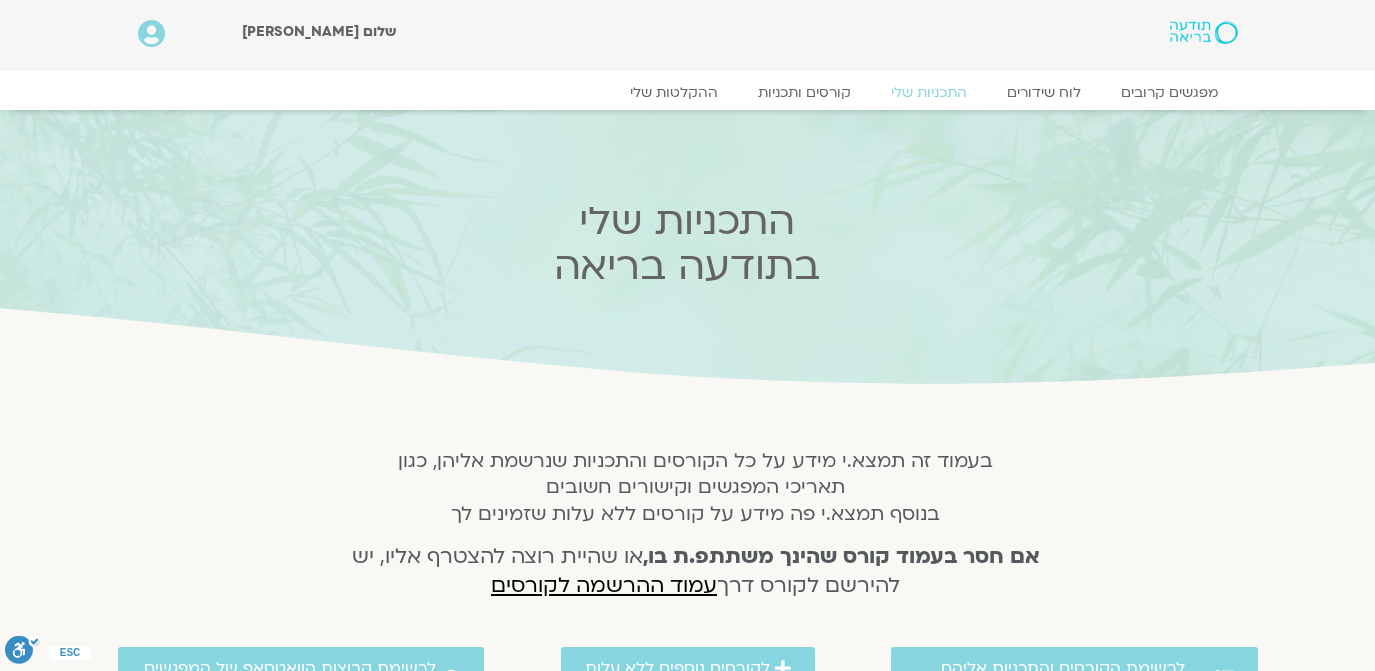 scroll, scrollTop: 0, scrollLeft: 0, axis: both 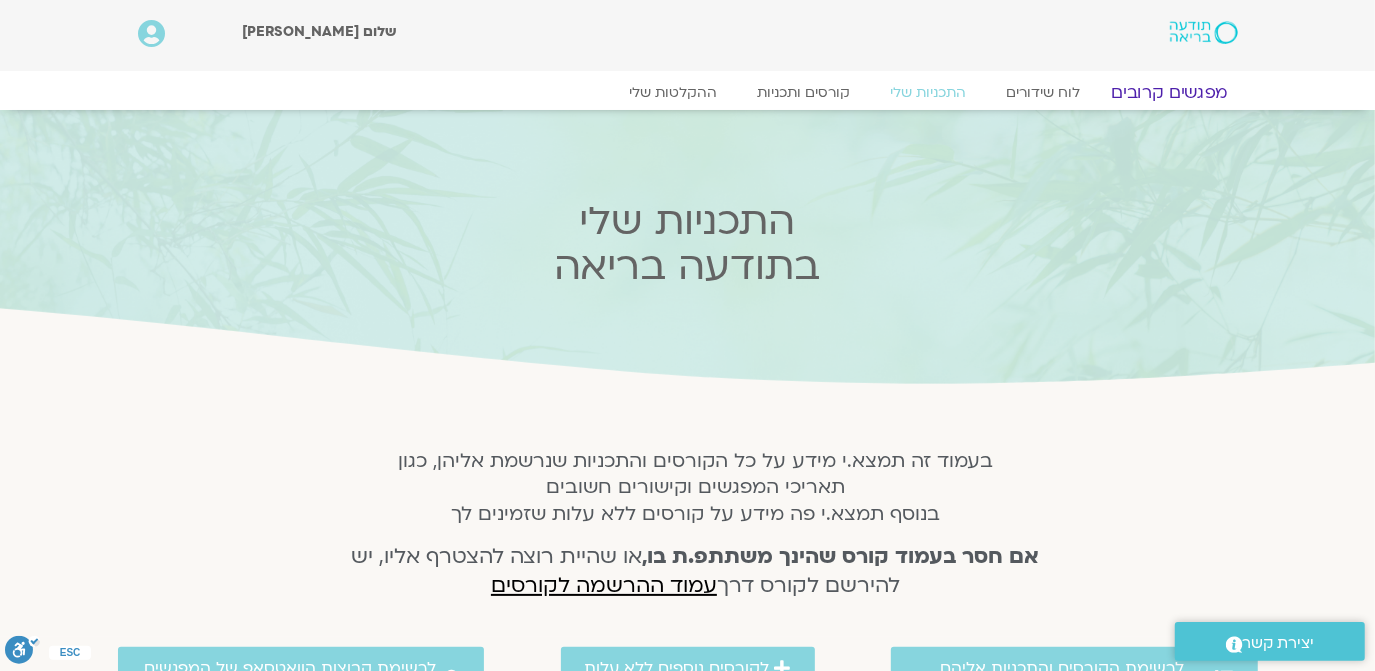 click on "מפגשים קרובים" 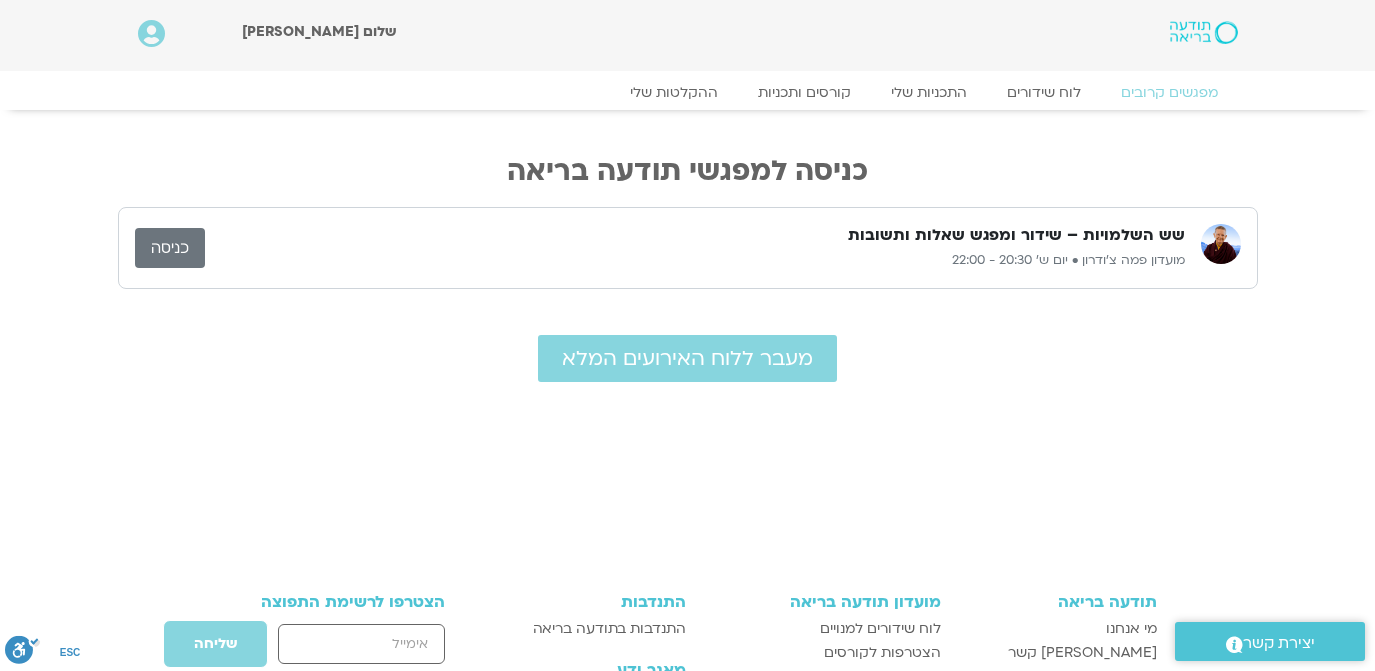 scroll, scrollTop: 0, scrollLeft: 0, axis: both 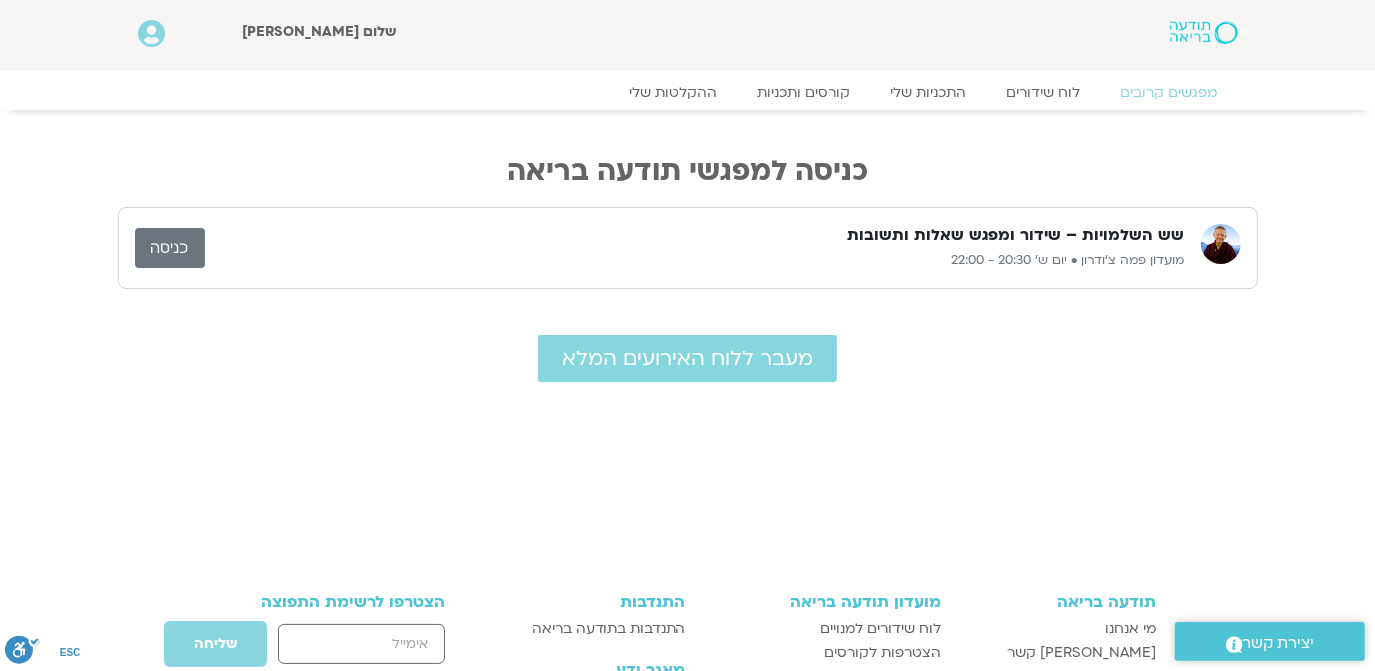 click on "כניסה" at bounding box center (170, 248) 